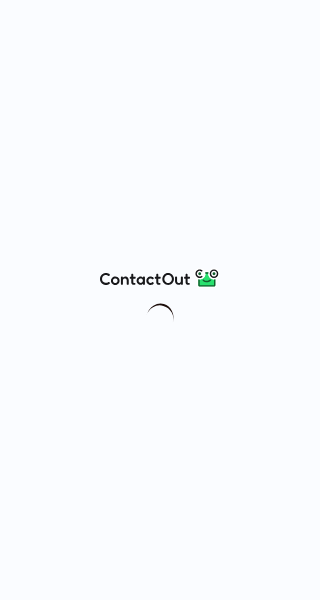 scroll, scrollTop: 0, scrollLeft: 0, axis: both 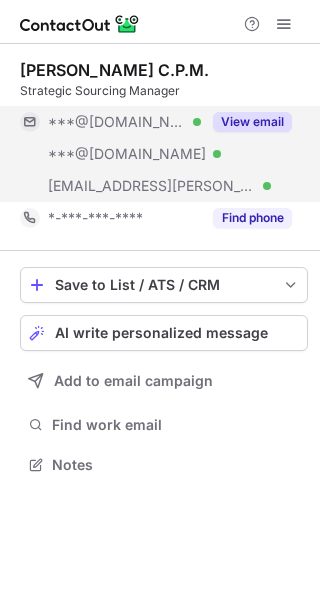 click on "View email" at bounding box center [252, 122] 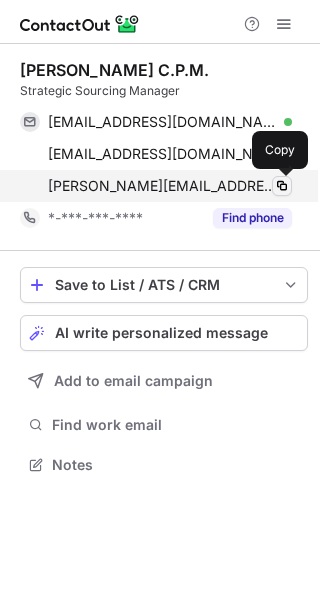click at bounding box center [282, 186] 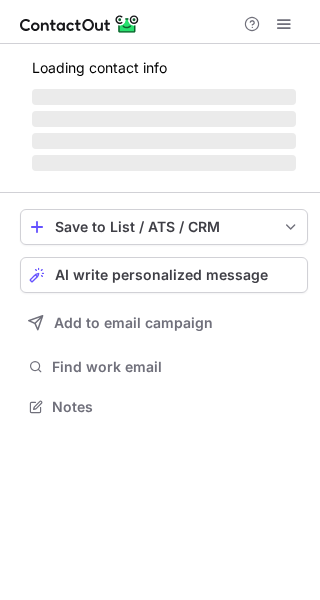 scroll, scrollTop: 0, scrollLeft: 0, axis: both 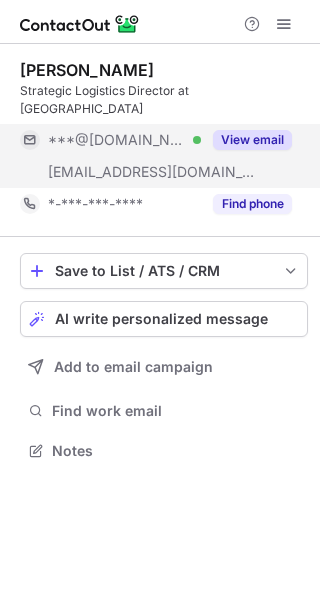 click on "View email" at bounding box center (252, 140) 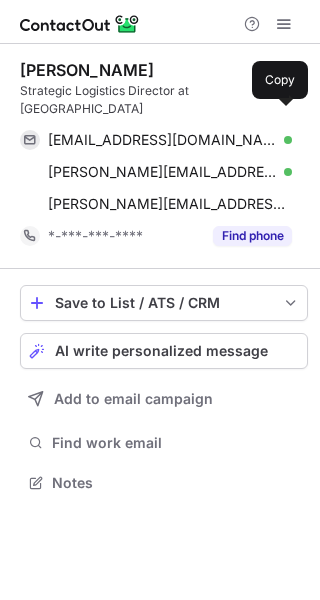scroll, scrollTop: 10, scrollLeft: 10, axis: both 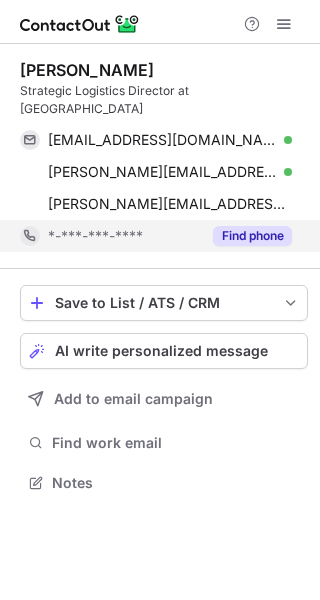 click on "Find phone" at bounding box center (252, 236) 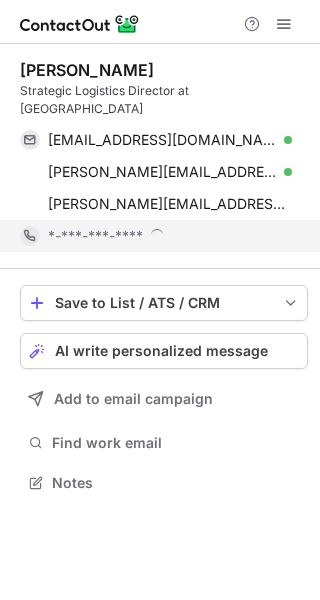 scroll, scrollTop: 10, scrollLeft: 10, axis: both 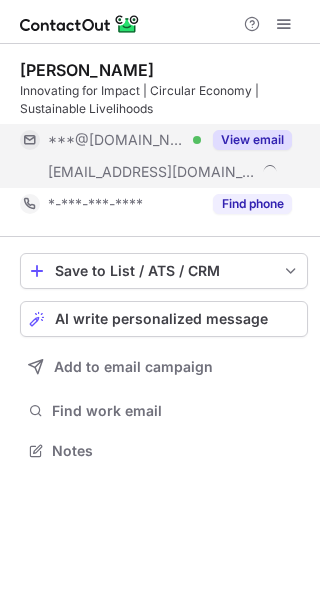 click on "View email" at bounding box center [252, 140] 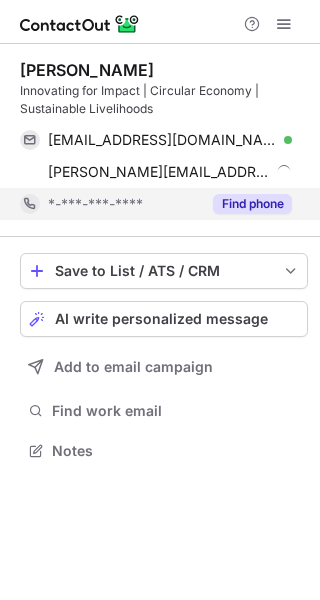 click on "Find phone" at bounding box center (252, 204) 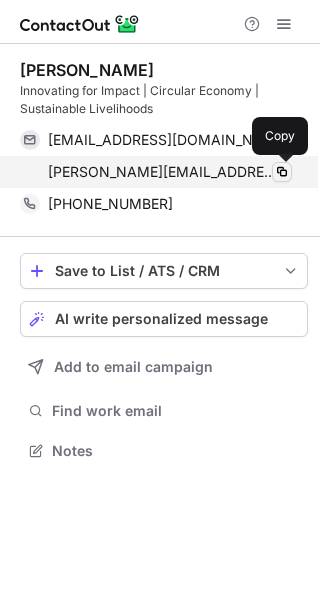 click at bounding box center [282, 172] 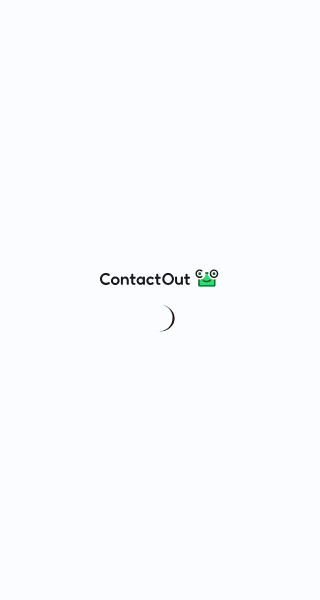 scroll, scrollTop: 0, scrollLeft: 0, axis: both 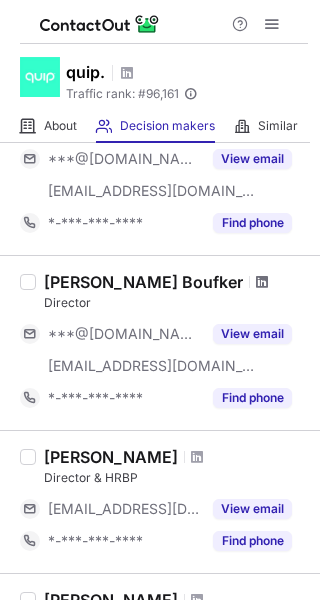 click at bounding box center [262, 282] 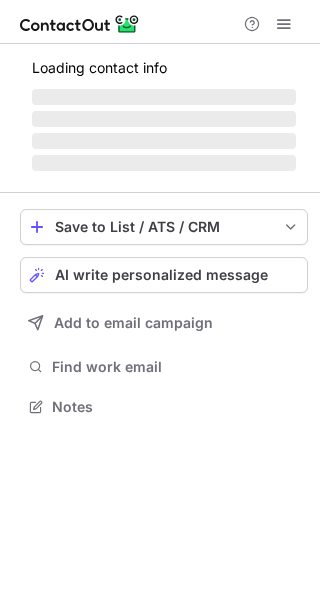 scroll, scrollTop: 0, scrollLeft: 0, axis: both 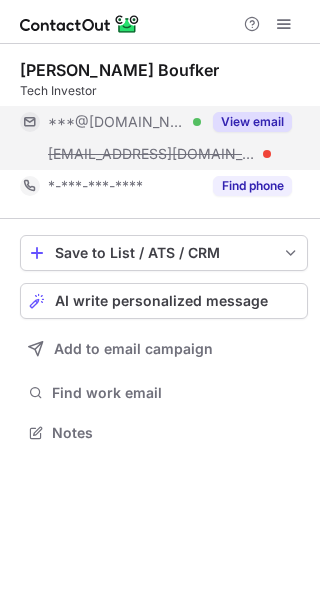 click on "View email" at bounding box center [252, 122] 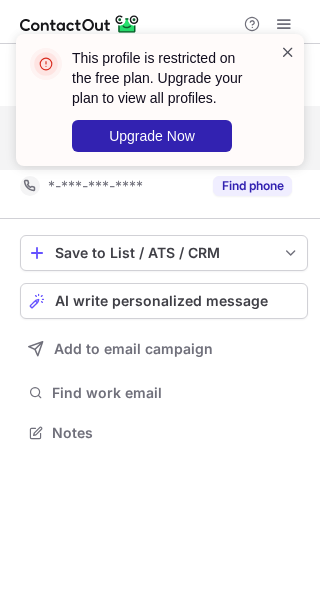 click at bounding box center (288, 52) 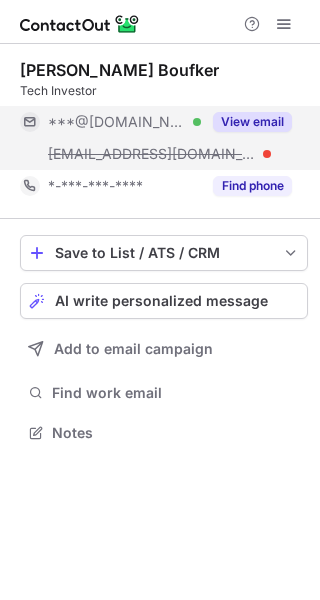 click on "View email" at bounding box center [246, 122] 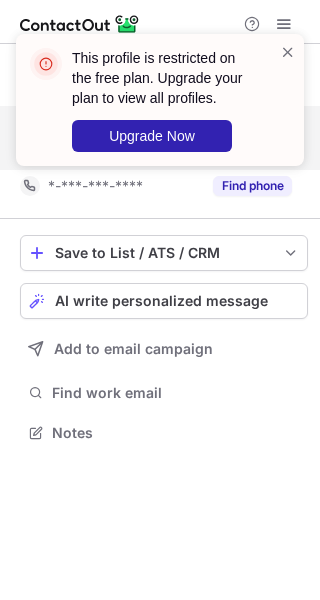 scroll, scrollTop: 387, scrollLeft: 320, axis: both 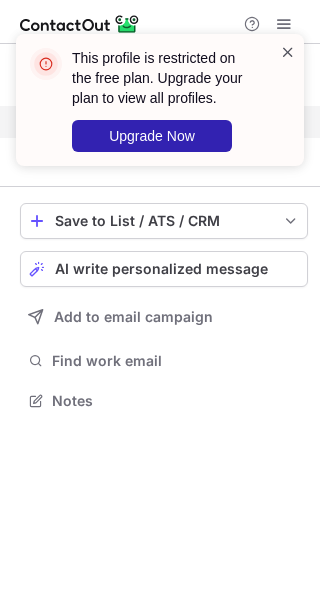 click at bounding box center [288, 52] 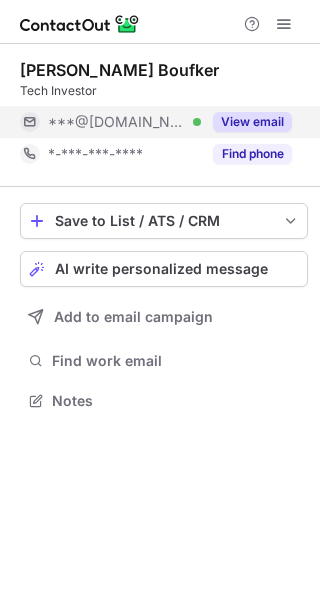 click on "View email" at bounding box center (252, 122) 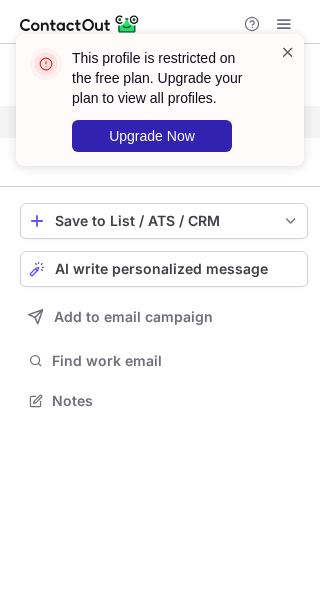 click at bounding box center [288, 52] 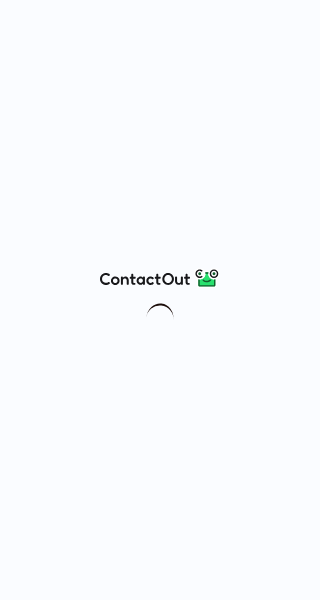scroll, scrollTop: 0, scrollLeft: 0, axis: both 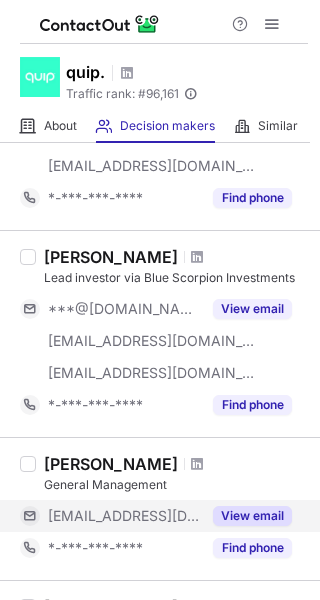 click on "View email" at bounding box center [252, 516] 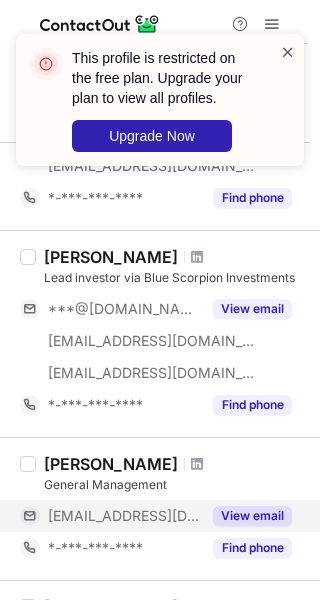 click at bounding box center (288, 52) 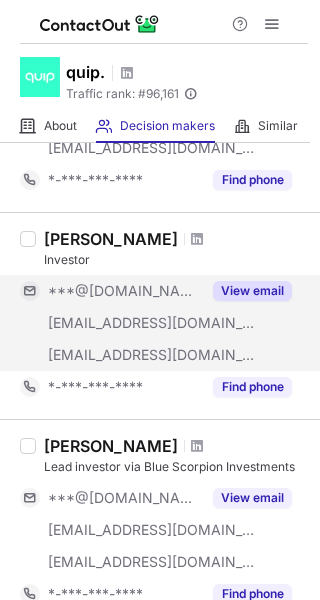 scroll, scrollTop: 628, scrollLeft: 0, axis: vertical 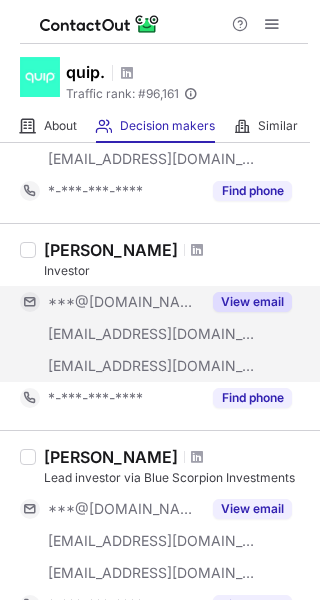 click on "View email" at bounding box center (252, 302) 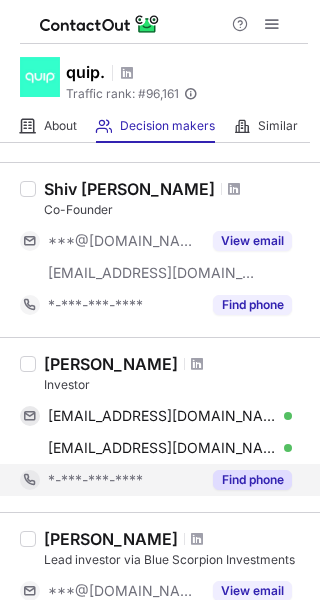 scroll, scrollTop: 428, scrollLeft: 0, axis: vertical 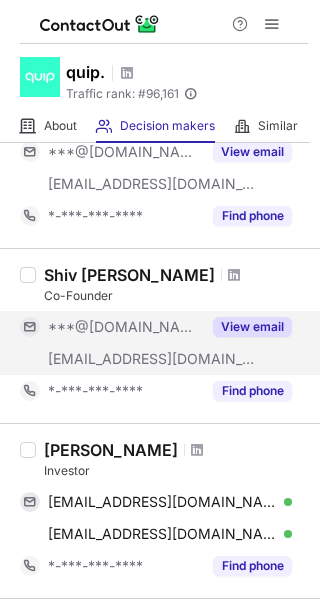 click on "View email" at bounding box center (252, 327) 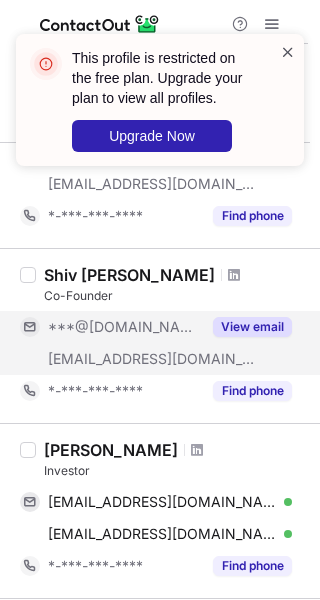 click at bounding box center (288, 52) 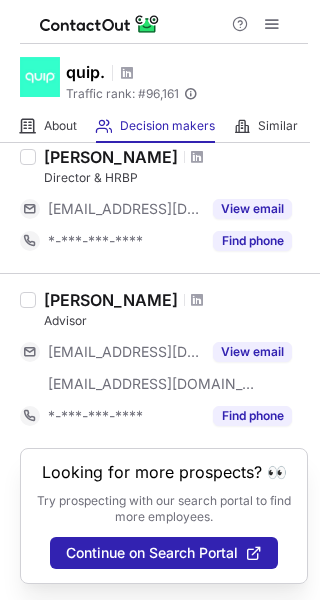 scroll, scrollTop: 1596, scrollLeft: 0, axis: vertical 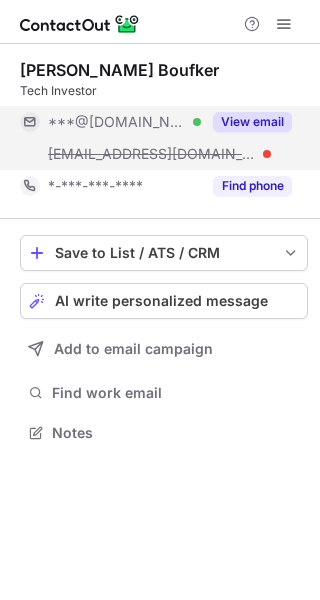 click on "View email" at bounding box center (252, 122) 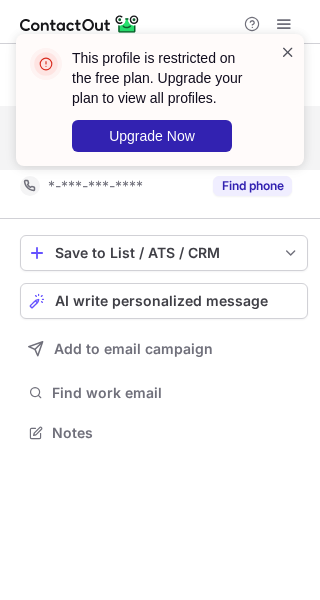 click at bounding box center (288, 52) 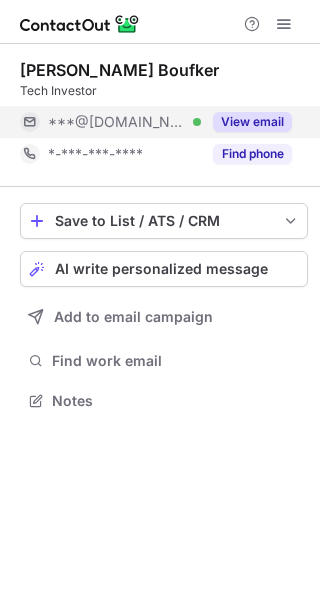 scroll, scrollTop: 387, scrollLeft: 320, axis: both 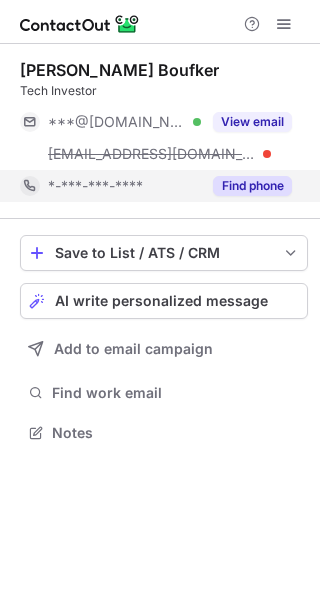 click on "Find phone" at bounding box center (252, 186) 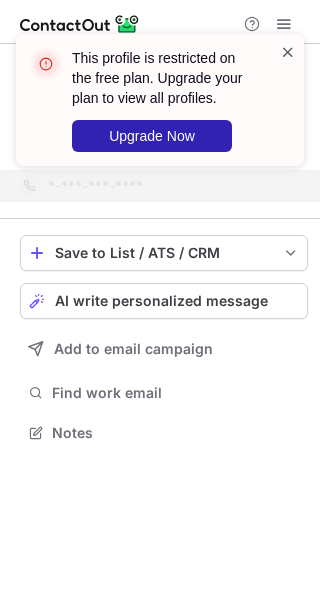 click at bounding box center (288, 52) 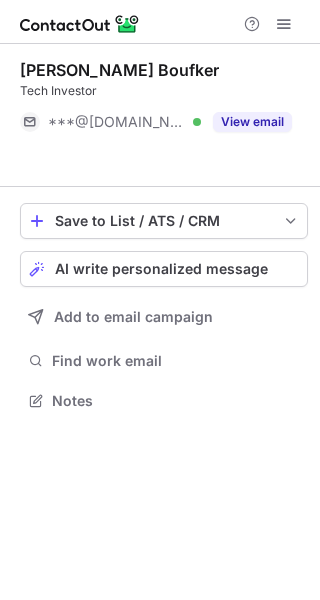 scroll, scrollTop: 355, scrollLeft: 320, axis: both 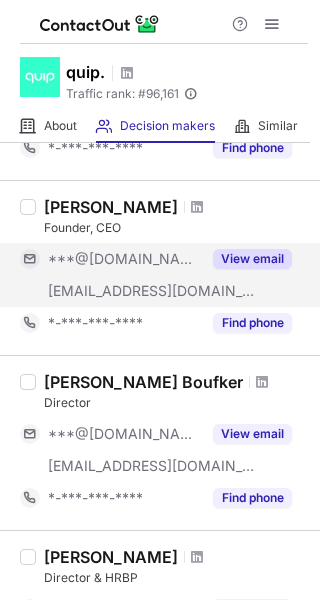 click on "View email" at bounding box center [252, 259] 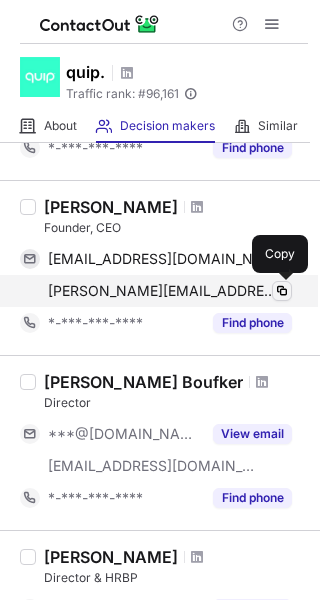 click at bounding box center (282, 291) 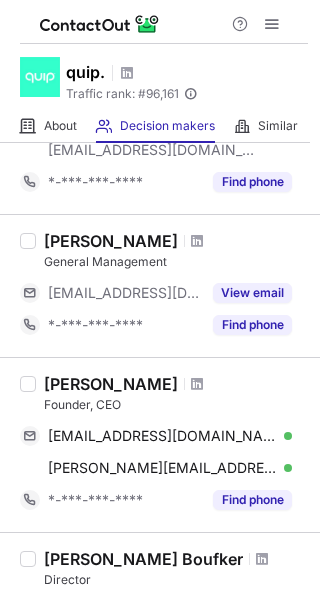scroll, scrollTop: 996, scrollLeft: 0, axis: vertical 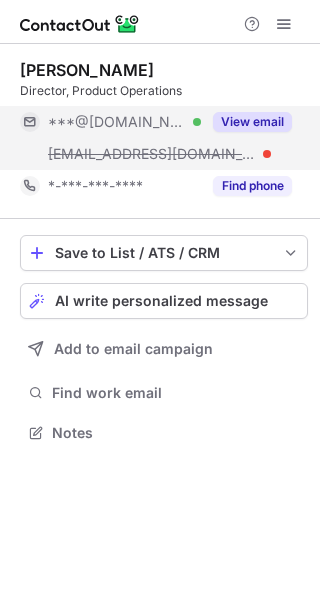 click on "View email" at bounding box center [252, 122] 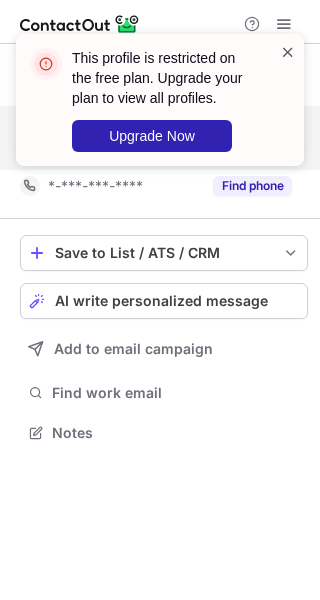 click at bounding box center (288, 52) 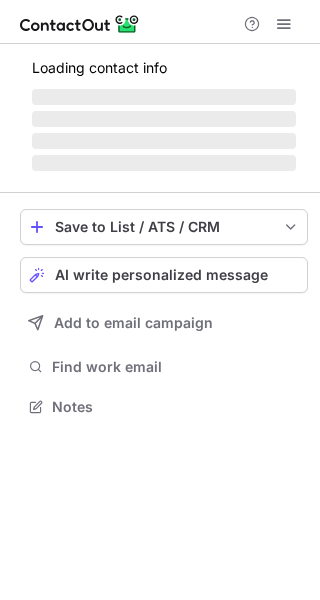 scroll, scrollTop: 0, scrollLeft: 0, axis: both 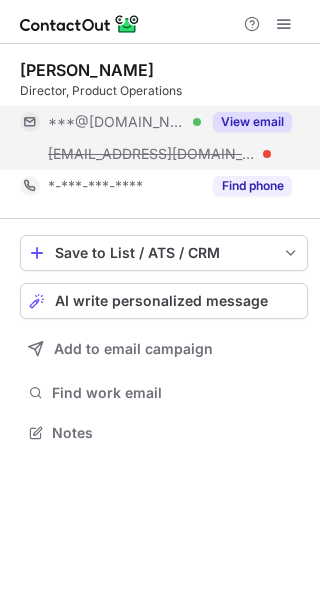 click on "View email" at bounding box center (252, 122) 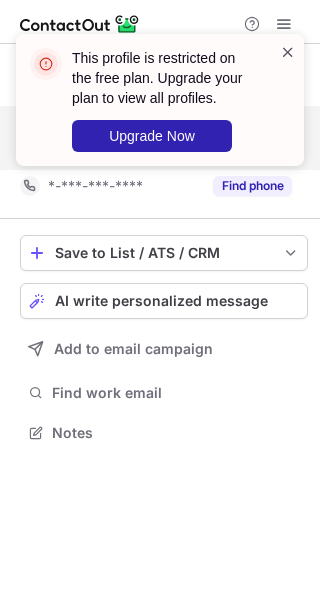 click at bounding box center [288, 52] 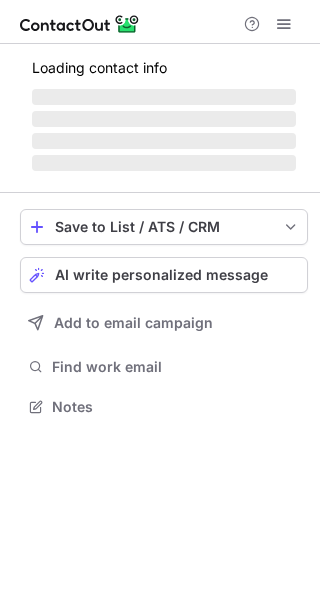 scroll, scrollTop: 0, scrollLeft: 0, axis: both 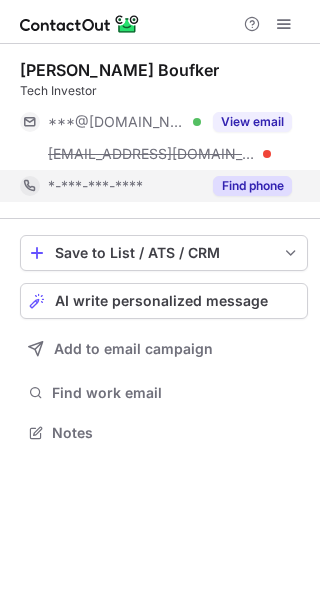 click on "Find phone" at bounding box center [252, 186] 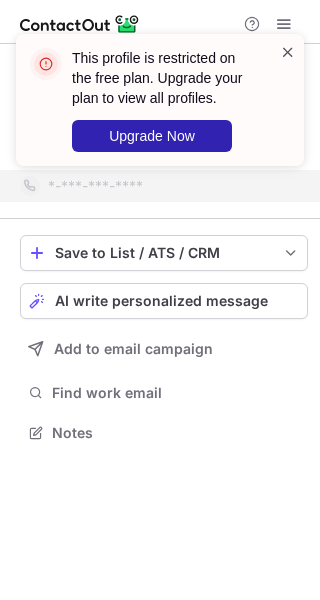 click at bounding box center [288, 52] 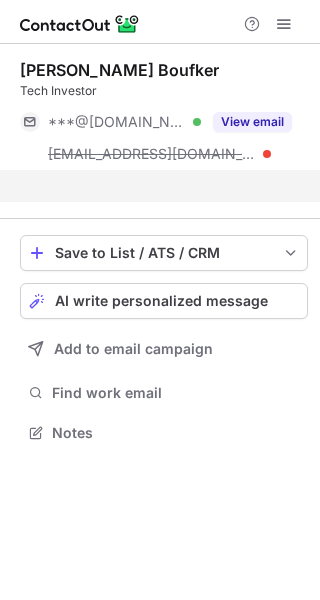 scroll, scrollTop: 387, scrollLeft: 320, axis: both 